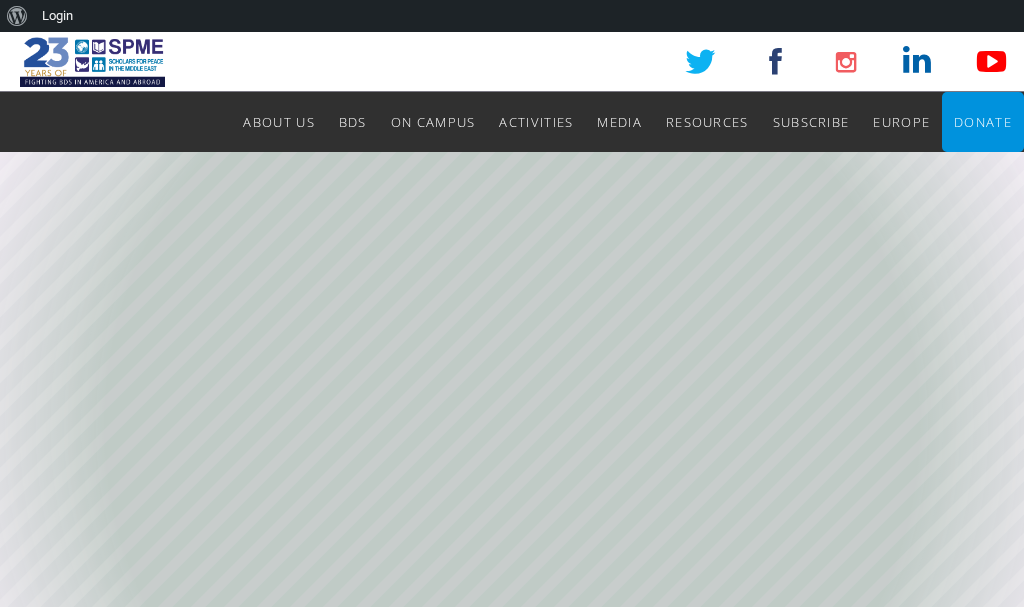 scroll, scrollTop: 0, scrollLeft: 0, axis: both 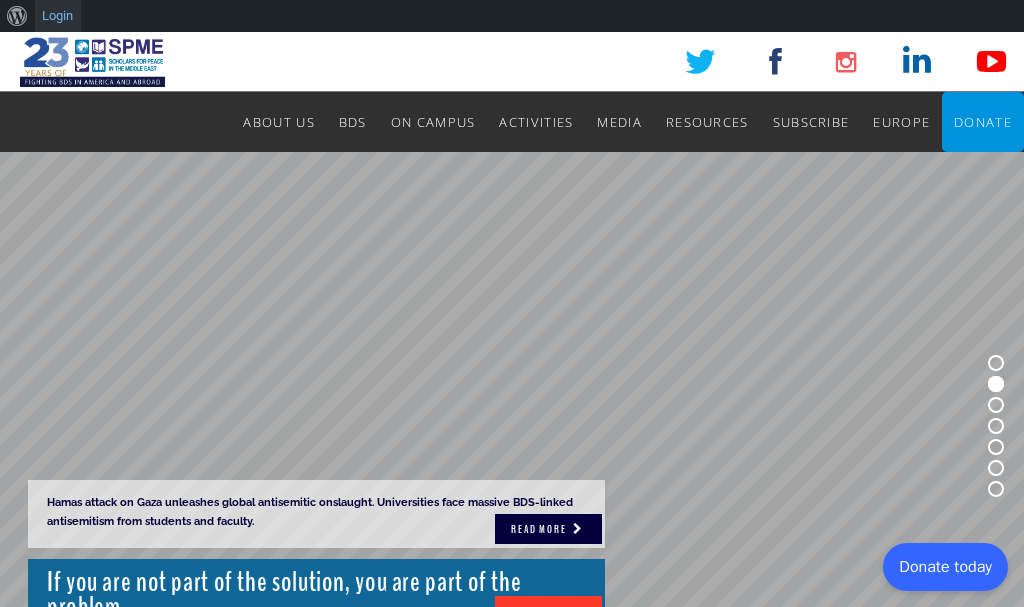 click on "Login" at bounding box center [58, 16] 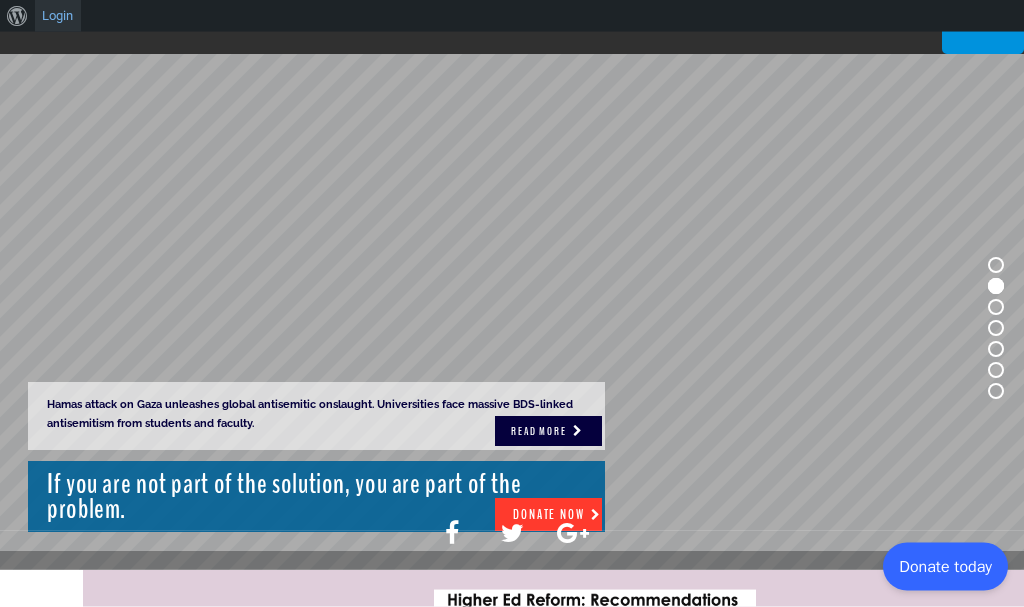 scroll, scrollTop: 0, scrollLeft: 0, axis: both 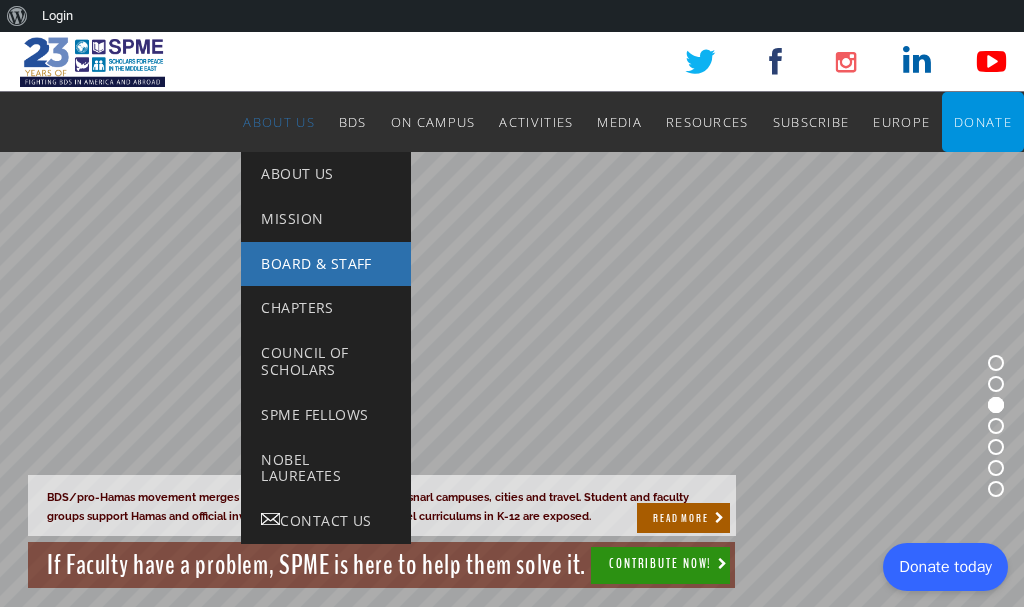 click on "Board & Staff" at bounding box center (316, 263) 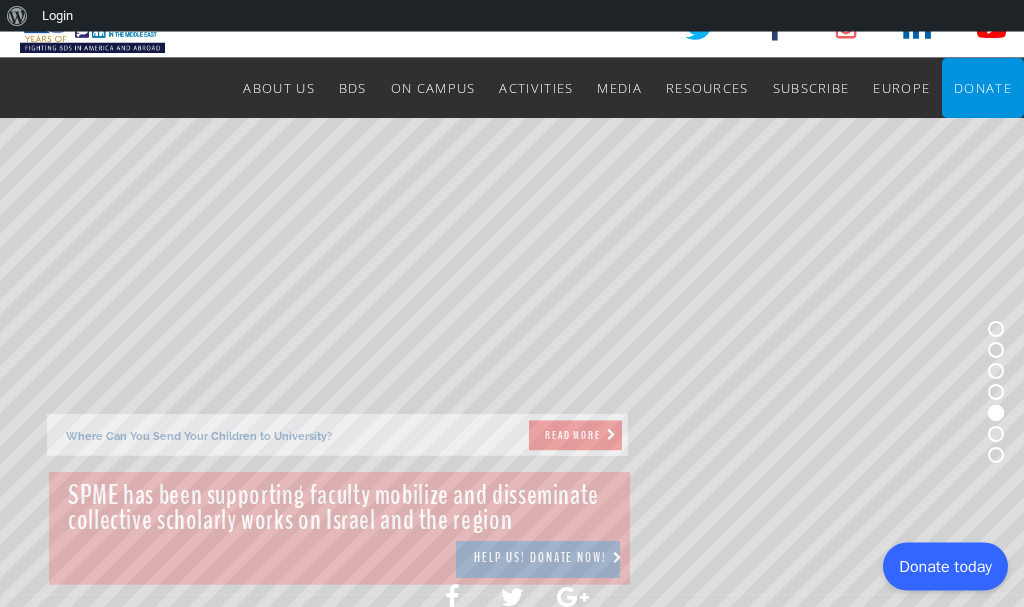 scroll, scrollTop: 0, scrollLeft: 0, axis: both 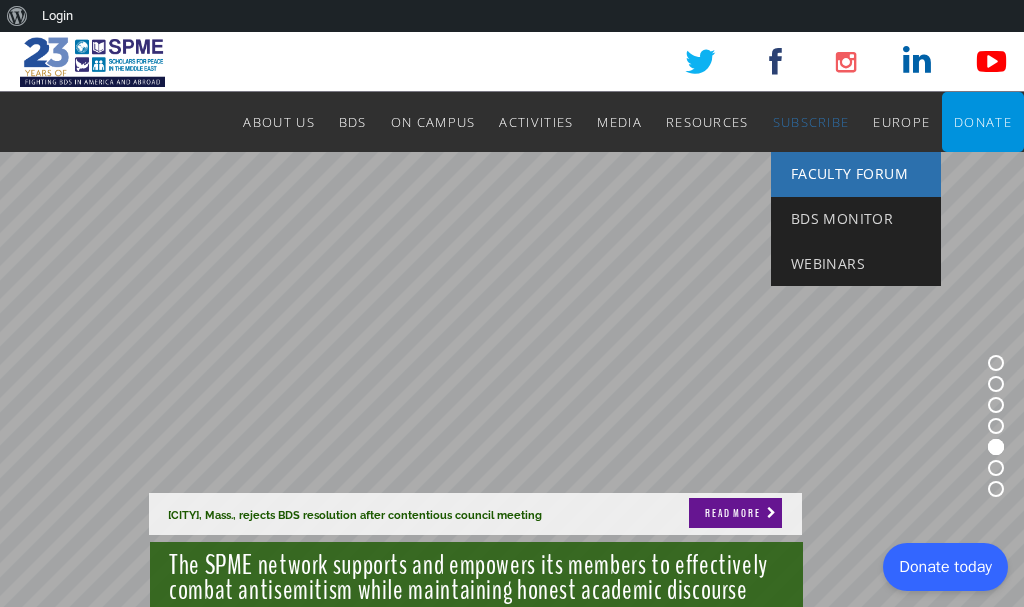 click on "Faculty Forum" at bounding box center (849, 173) 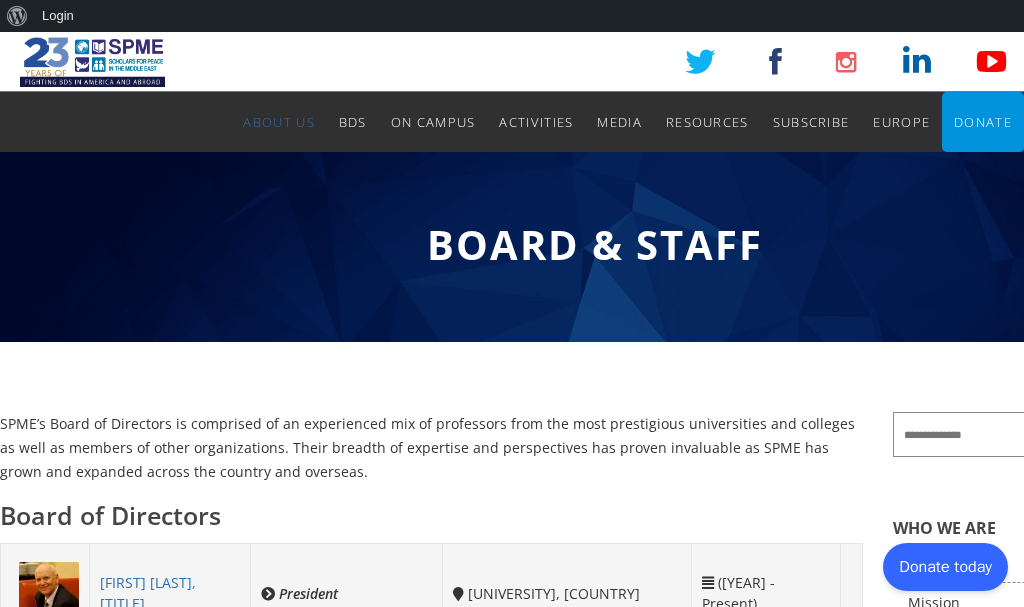 scroll, scrollTop: 0, scrollLeft: 0, axis: both 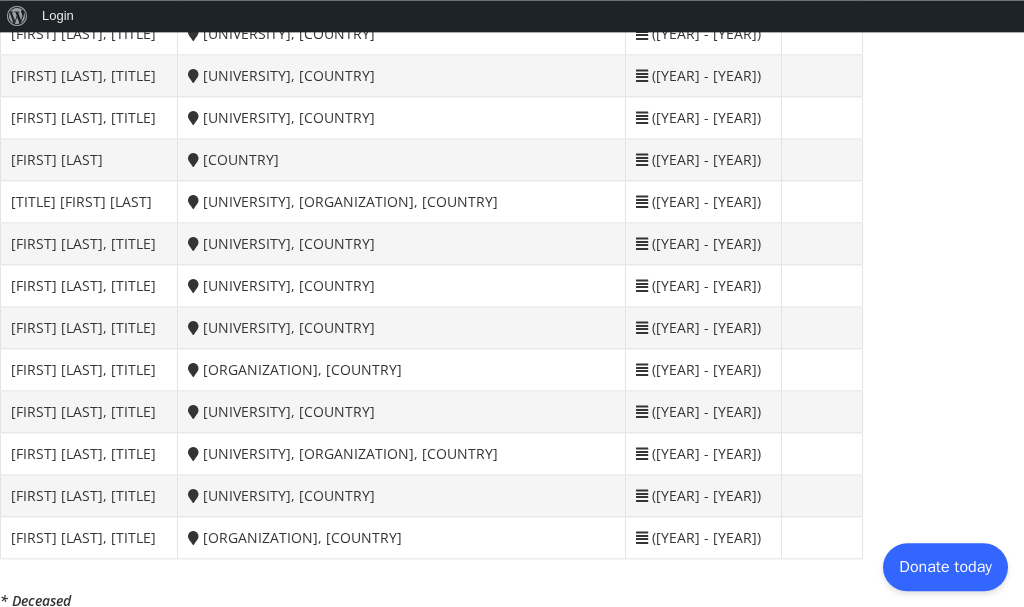 click at bounding box center [800, -50] 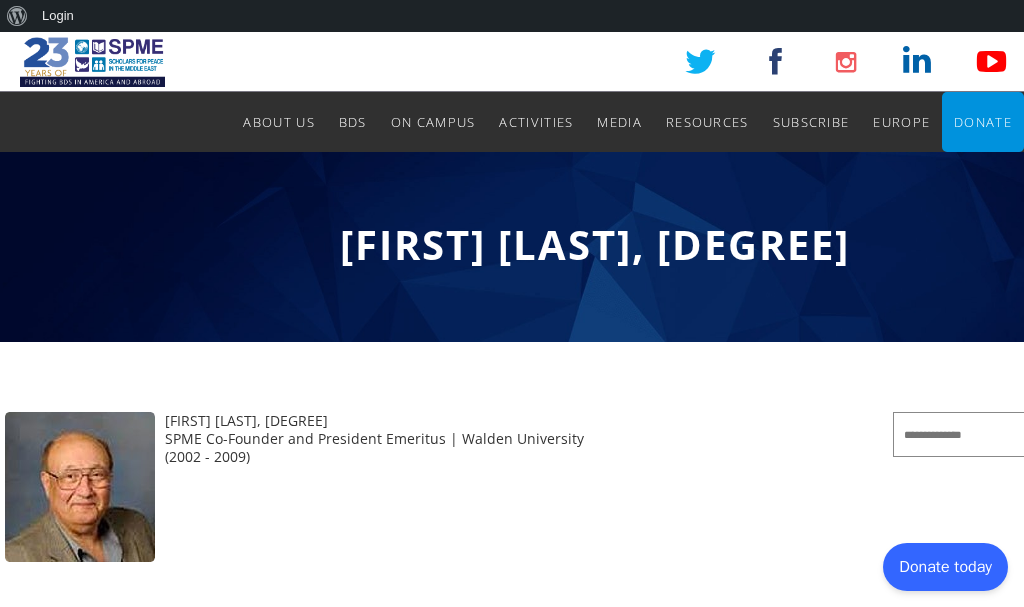 scroll, scrollTop: 0, scrollLeft: 0, axis: both 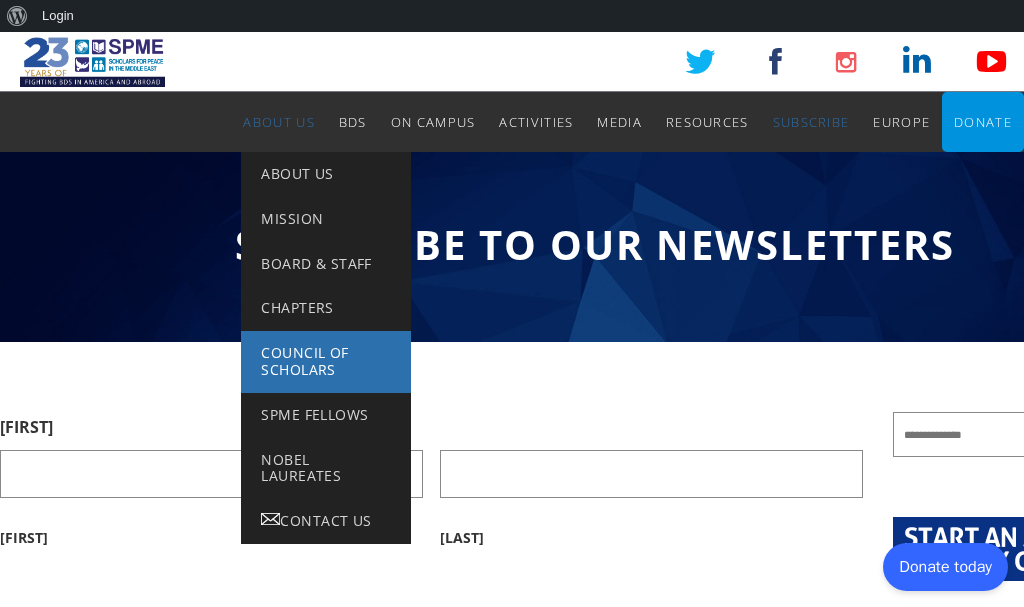 click on "Council of Scholars" at bounding box center [304, 361] 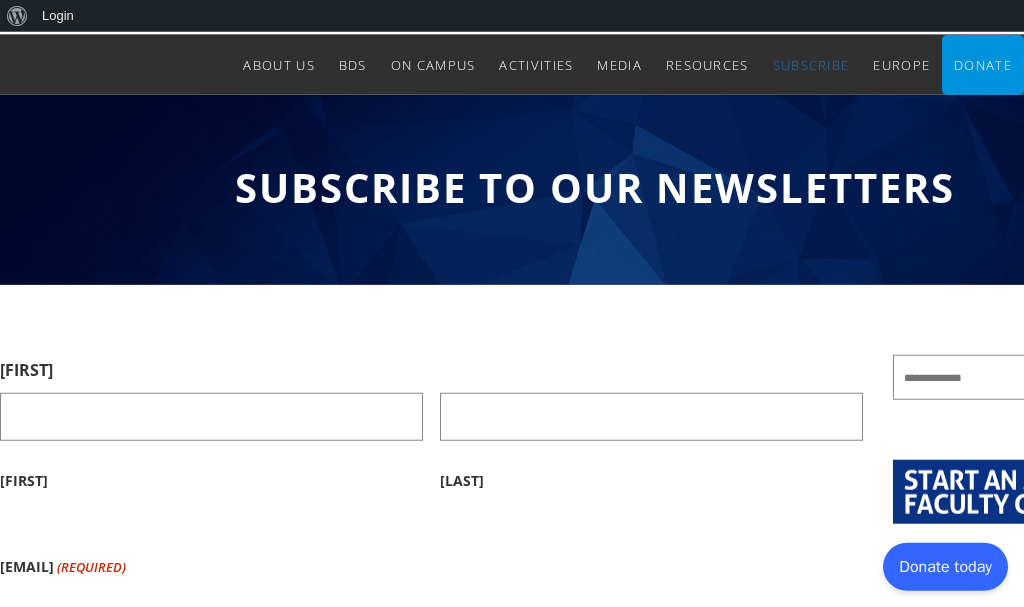 scroll, scrollTop: 0, scrollLeft: 0, axis: both 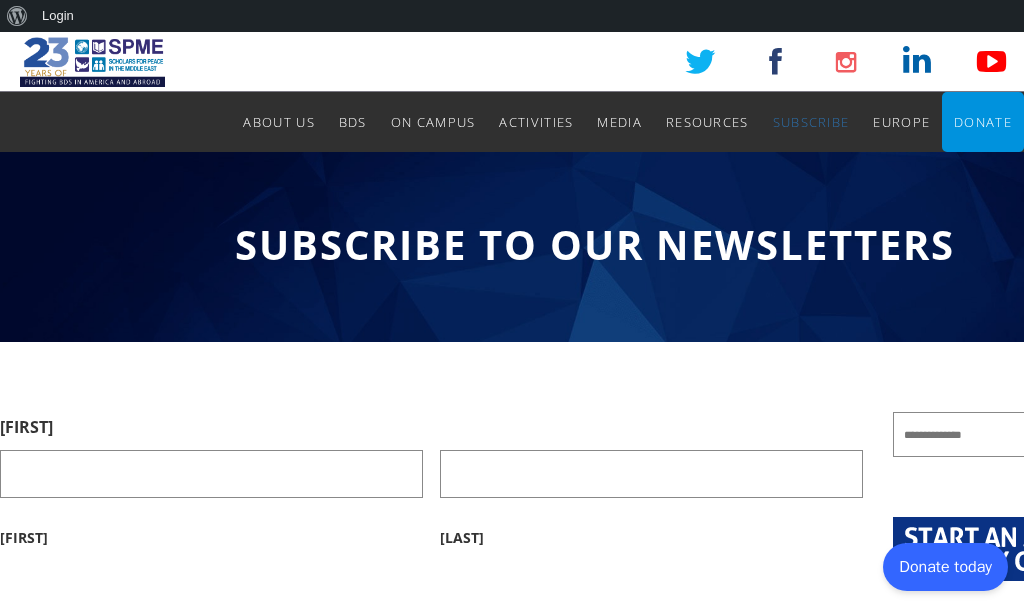 click at bounding box center [92, 62] 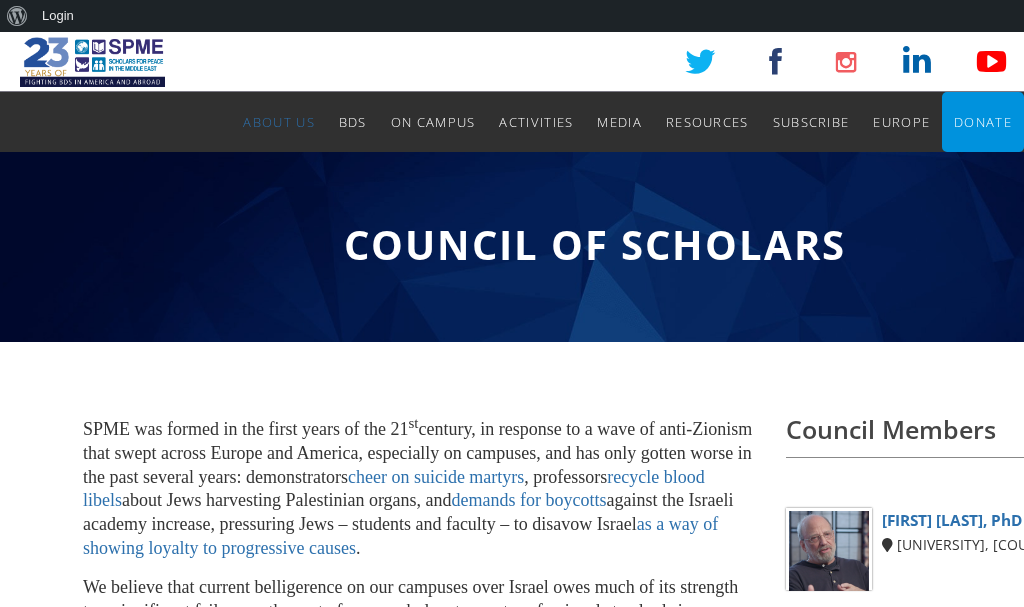 scroll, scrollTop: 0, scrollLeft: 0, axis: both 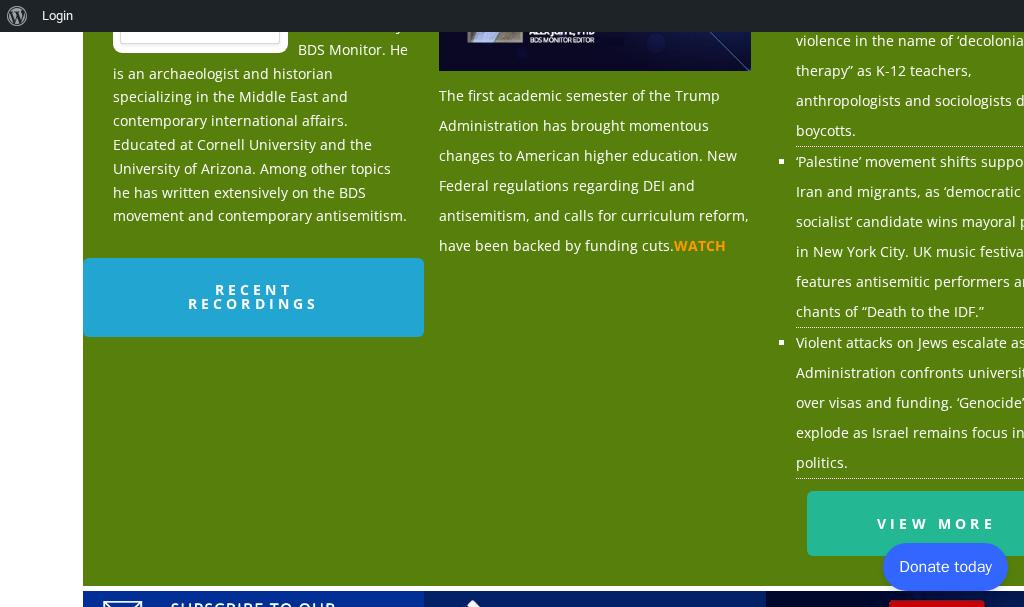 click at bounding box center (594, 624) 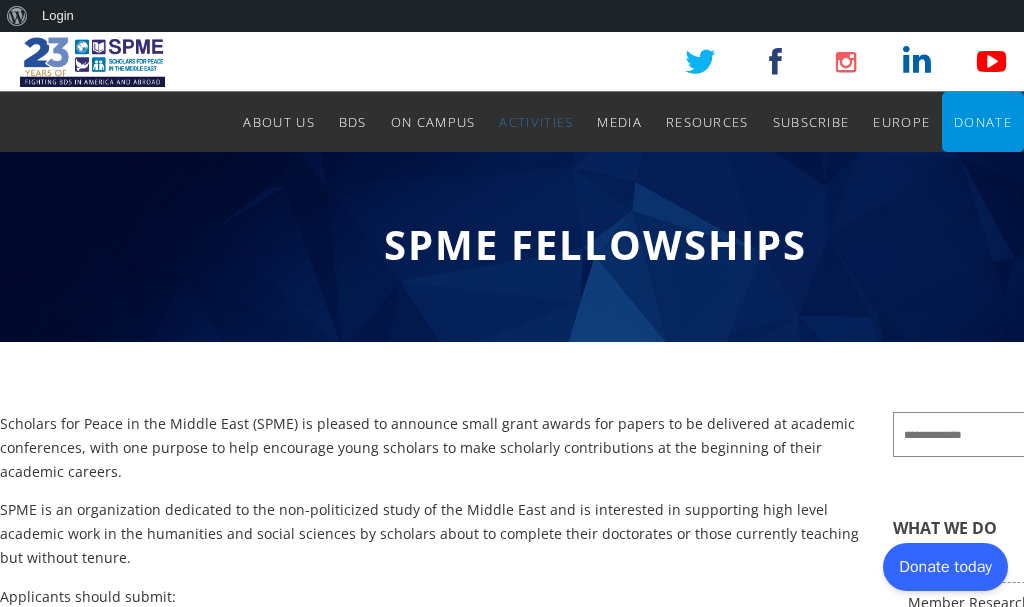 scroll, scrollTop: 0, scrollLeft: 0, axis: both 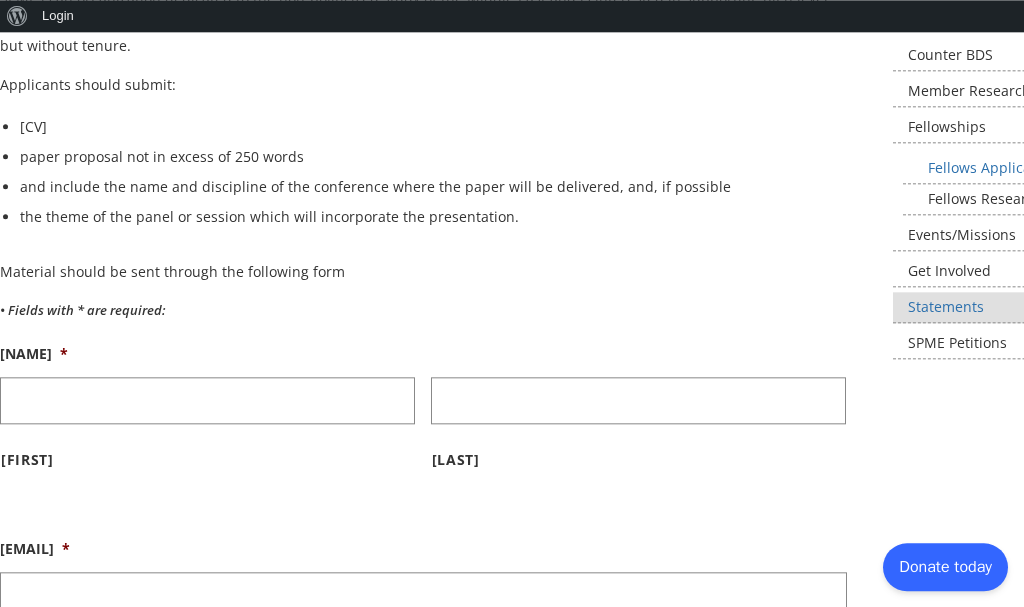 click on "Statements" at bounding box center [1042, 307] 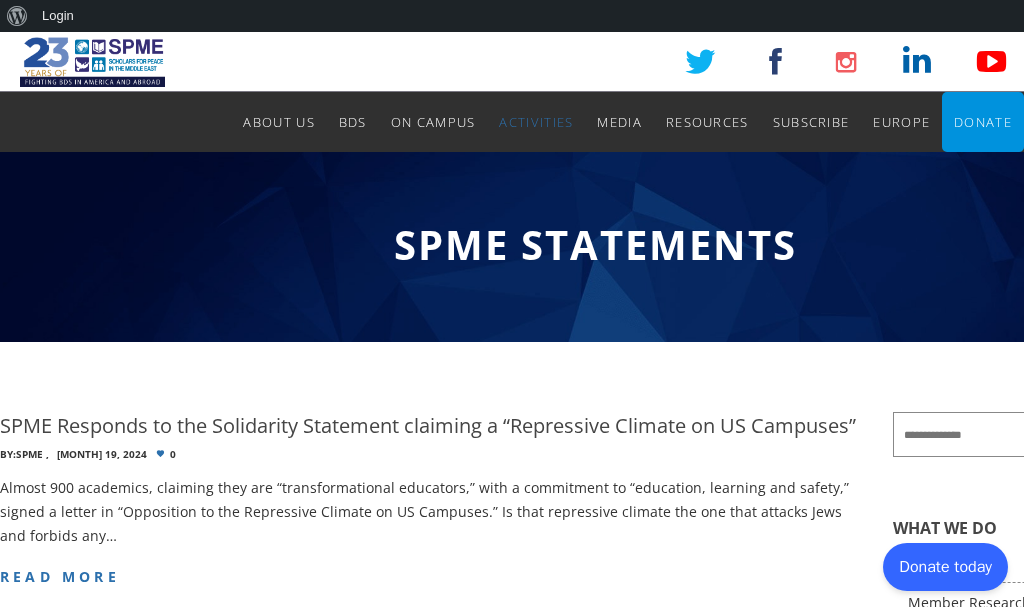 scroll, scrollTop: 0, scrollLeft: 0, axis: both 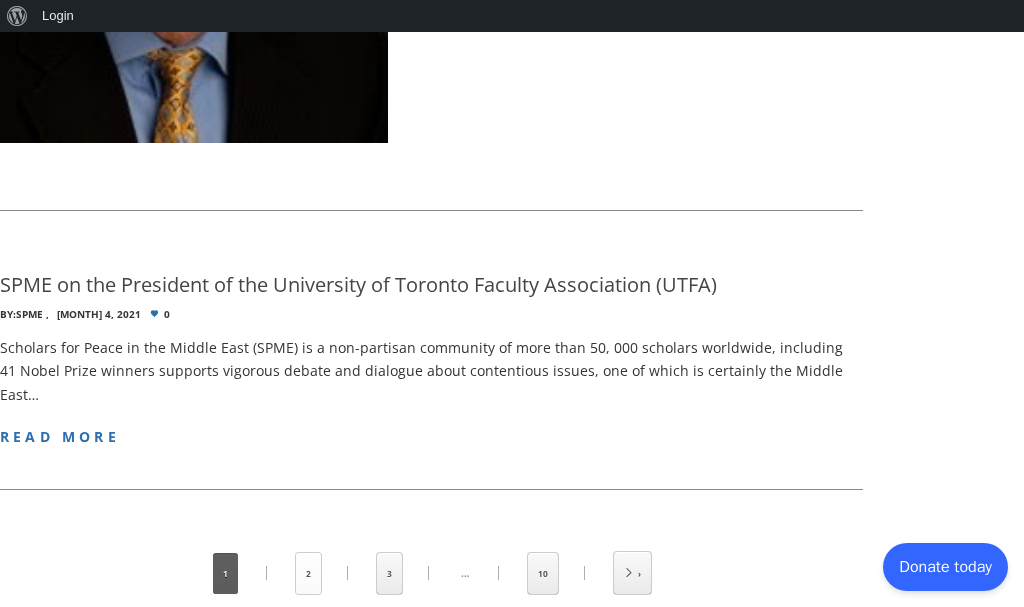 click on "2" at bounding box center (308, 573) 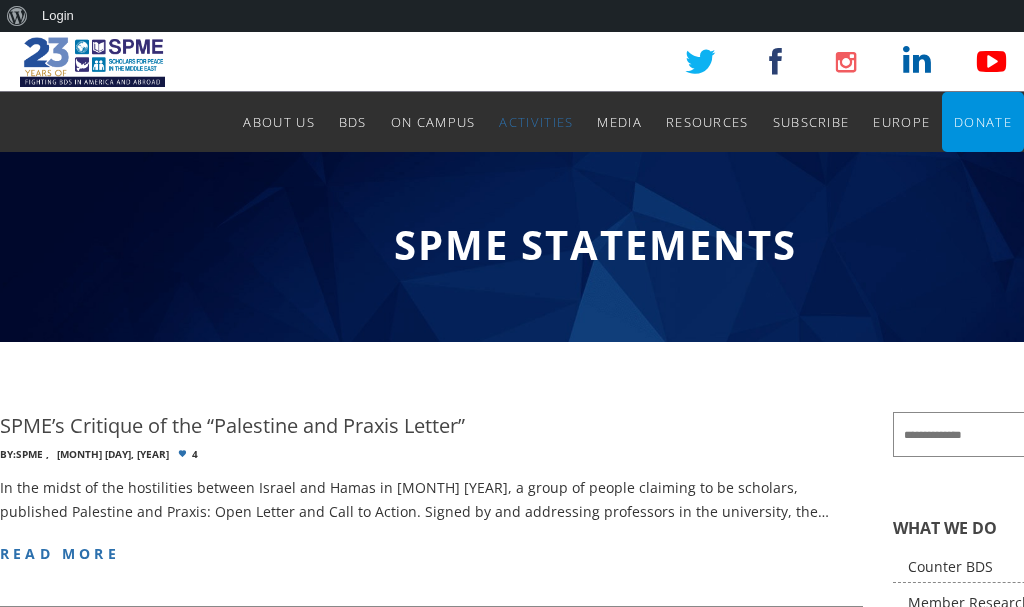 scroll, scrollTop: 0, scrollLeft: 0, axis: both 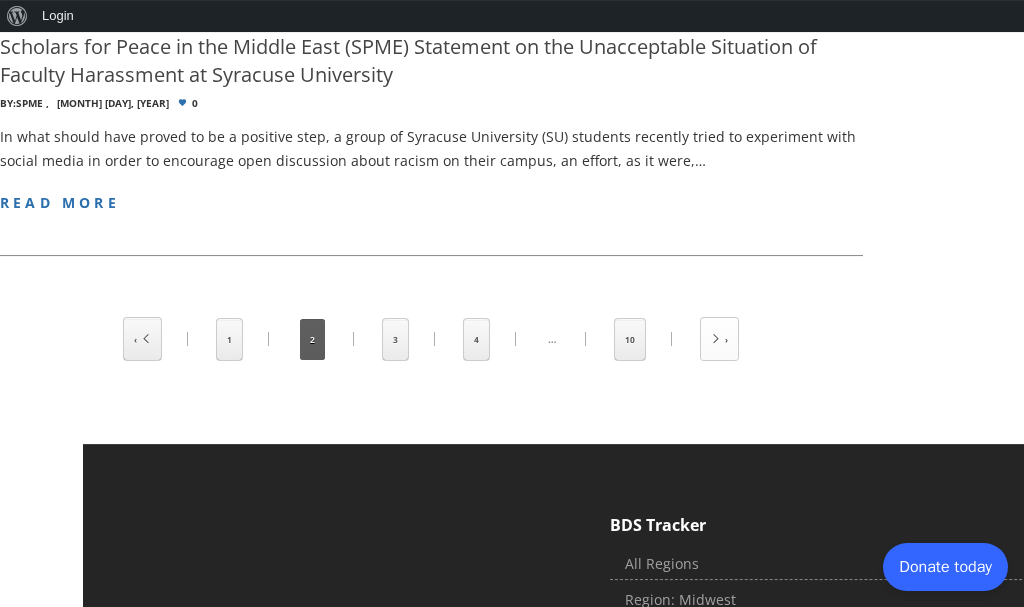 click at bounding box center [716, 339] 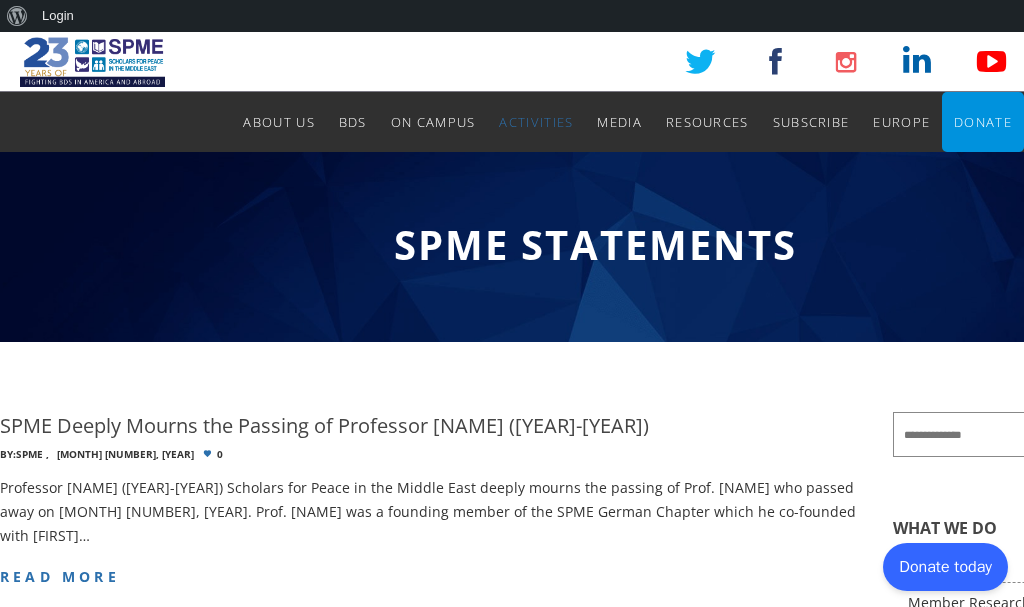 scroll, scrollTop: 0, scrollLeft: 0, axis: both 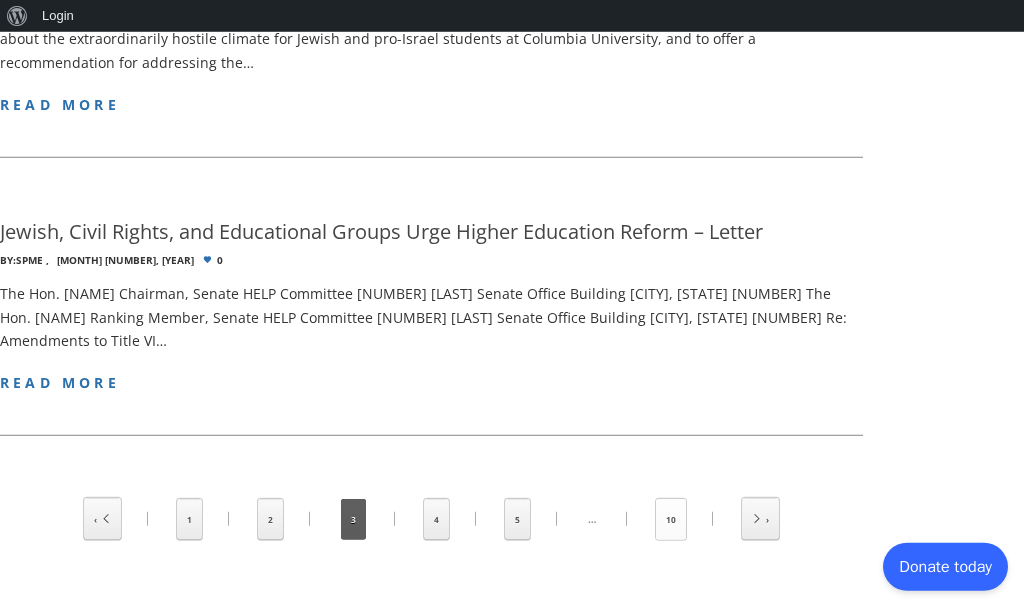 click on "10" at bounding box center [671, 519] 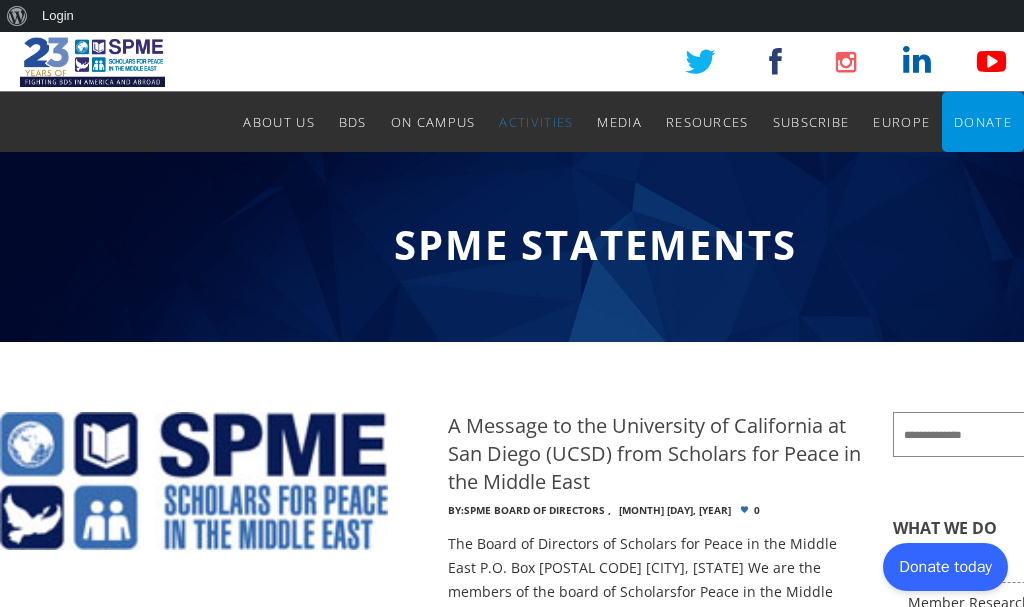 scroll, scrollTop: 0, scrollLeft: 0, axis: both 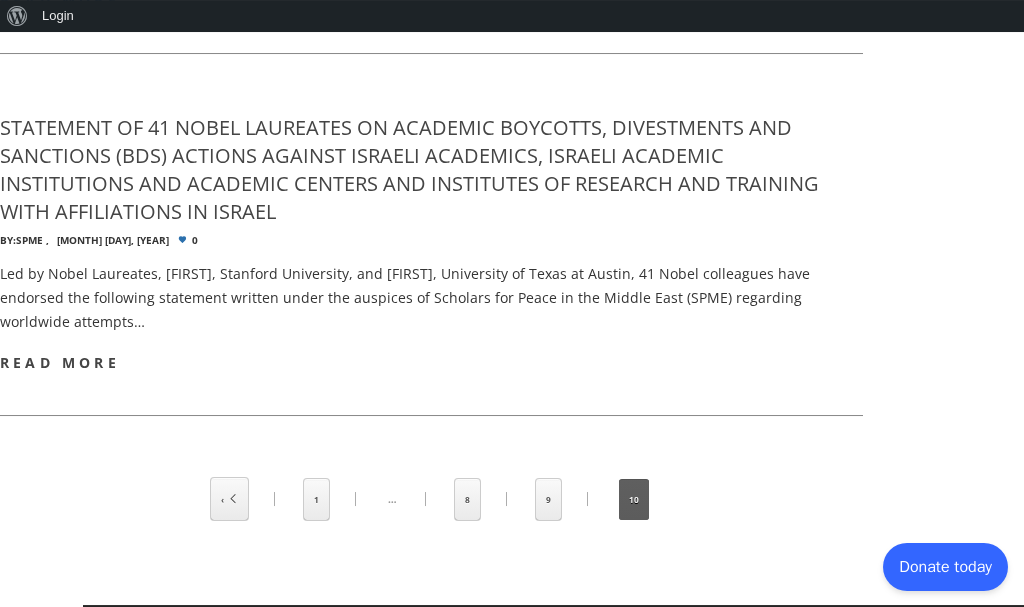 click on "read more" at bounding box center (60, 362) 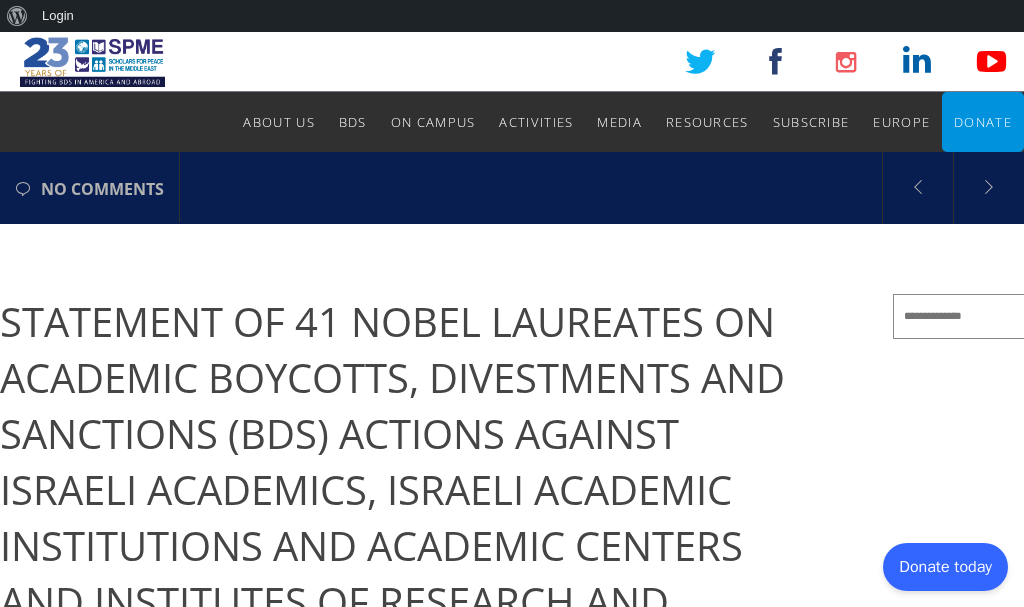 scroll, scrollTop: 0, scrollLeft: 0, axis: both 